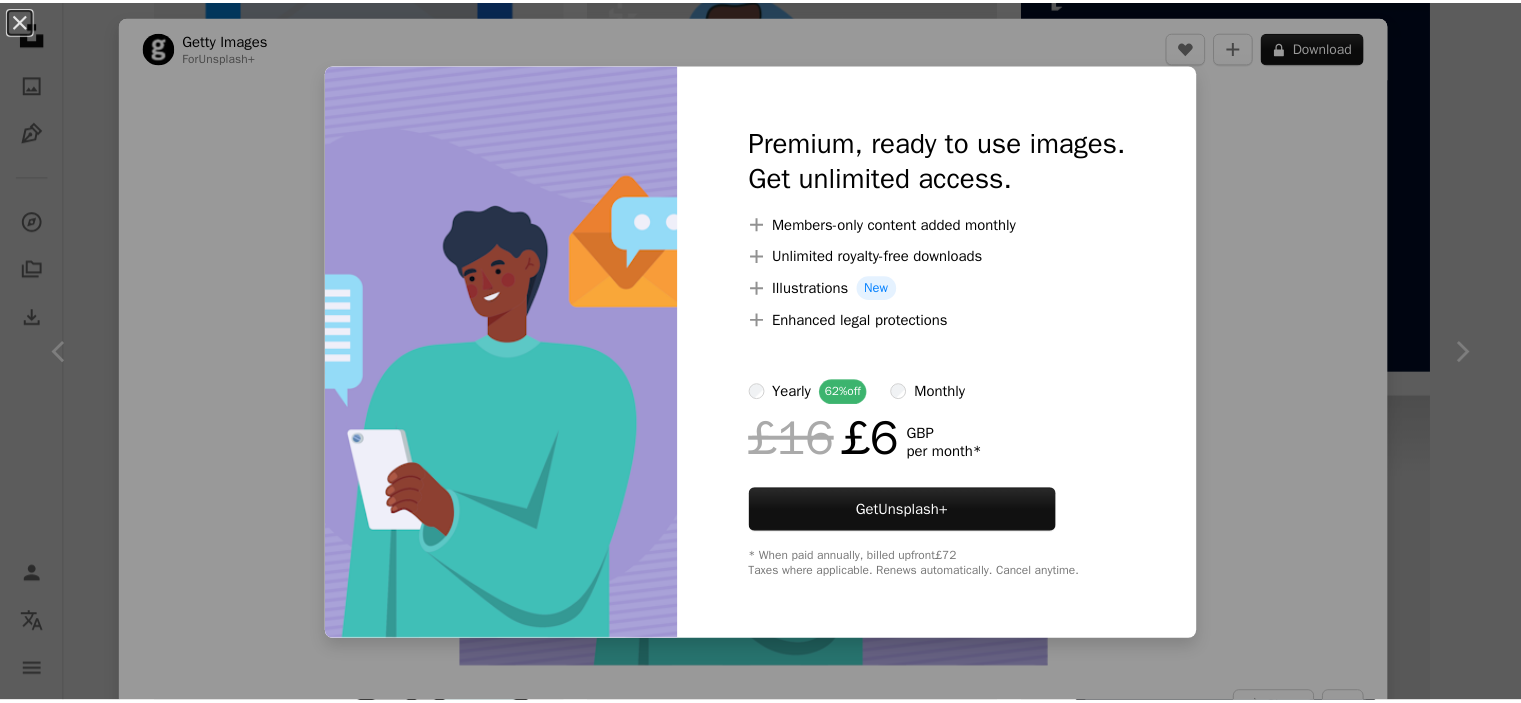 scroll, scrollTop: 1101, scrollLeft: 0, axis: vertical 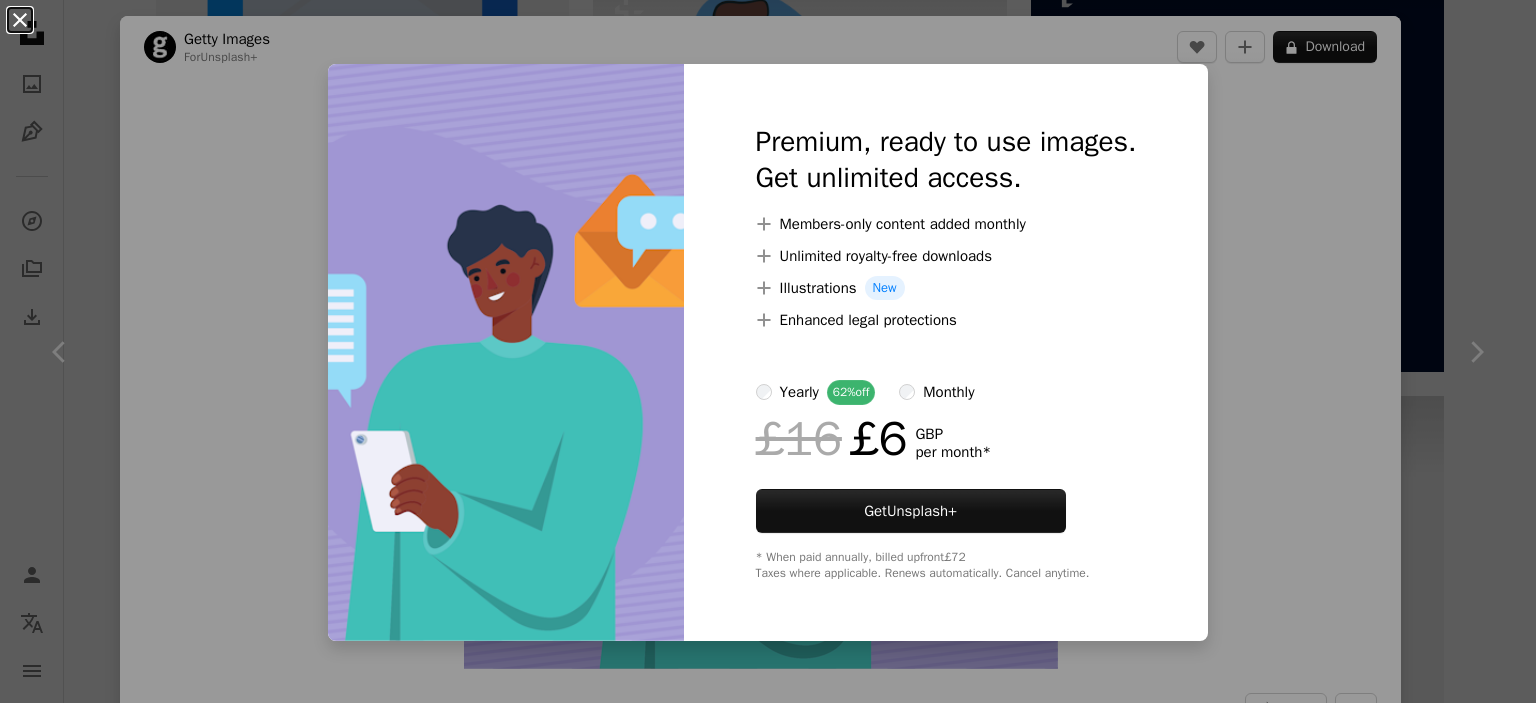 click on "An X shape" at bounding box center [20, 20] 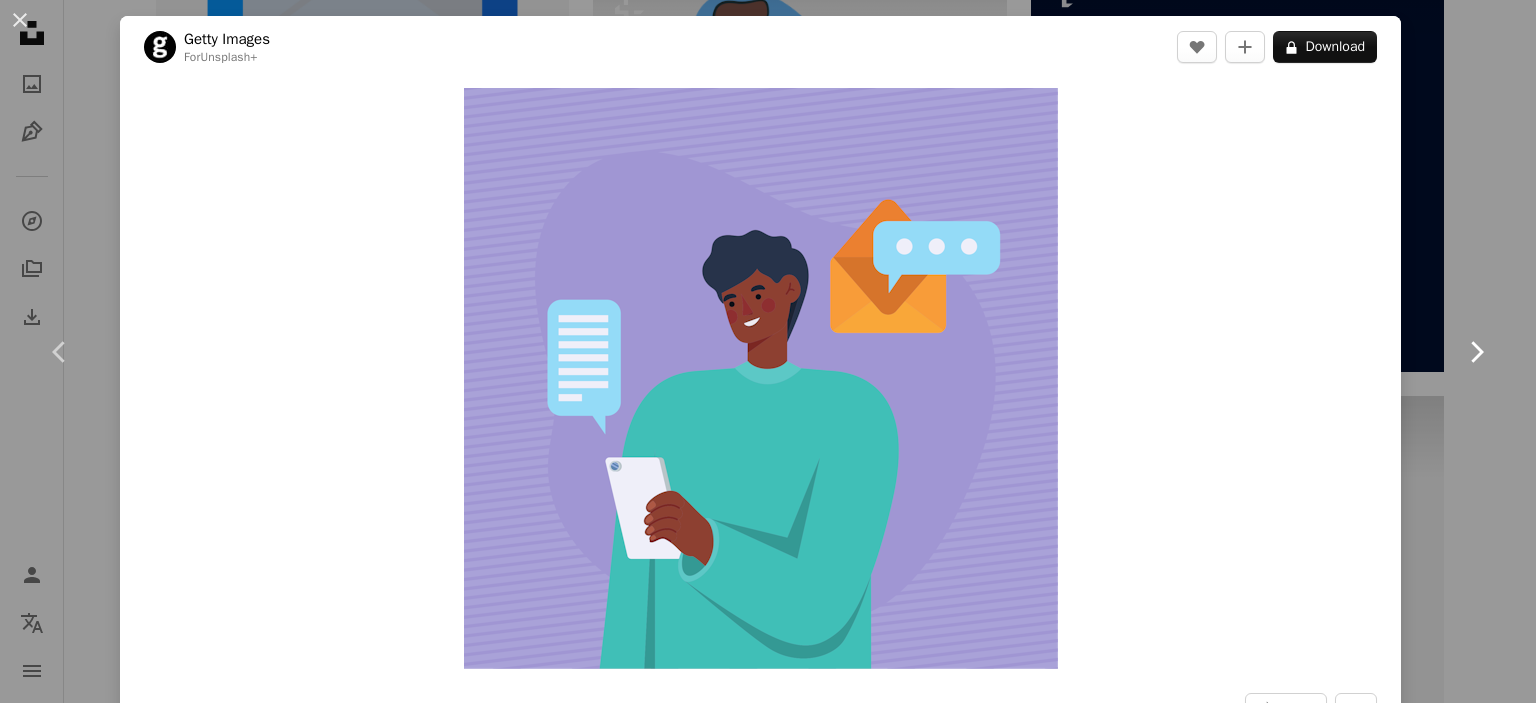 click on "Chevron right" at bounding box center [1476, 352] 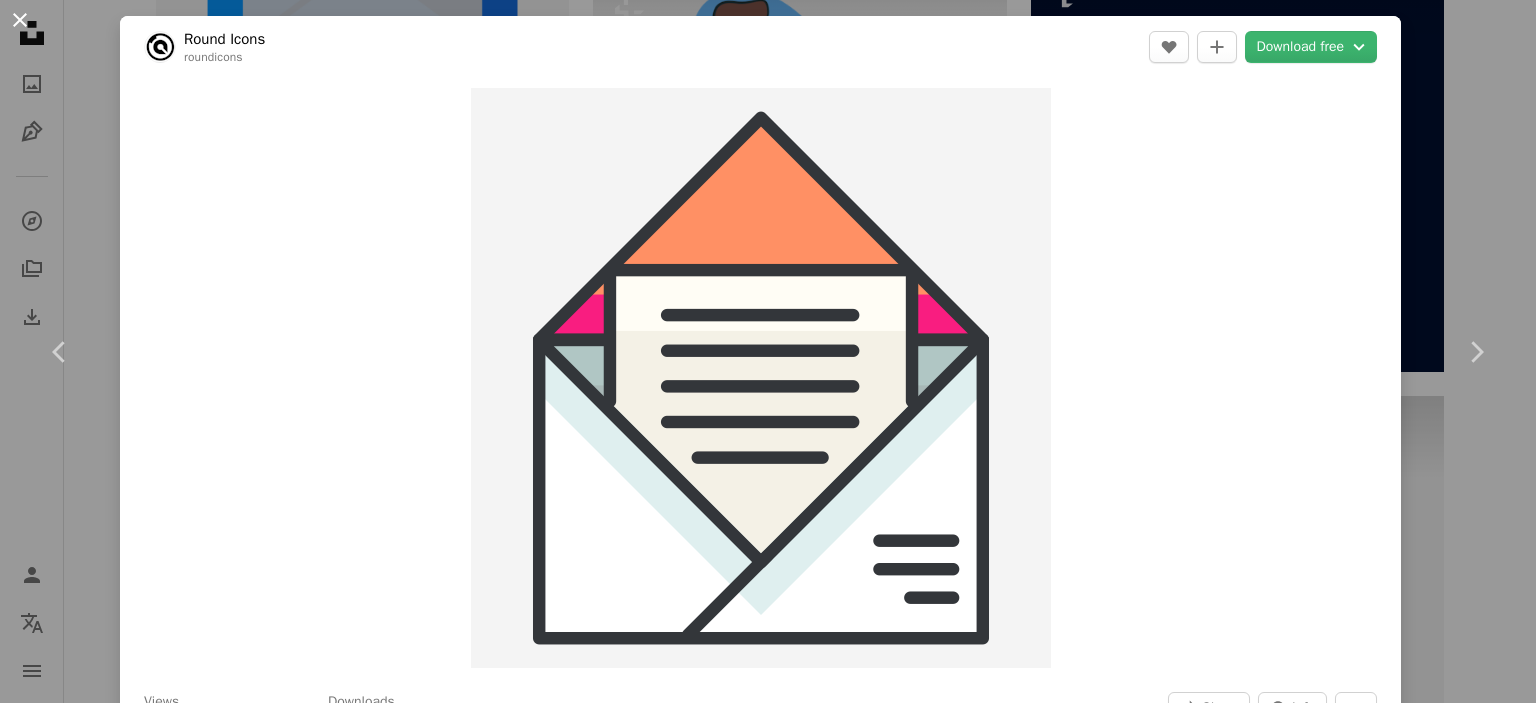 click on "An X shape" at bounding box center (20, 20) 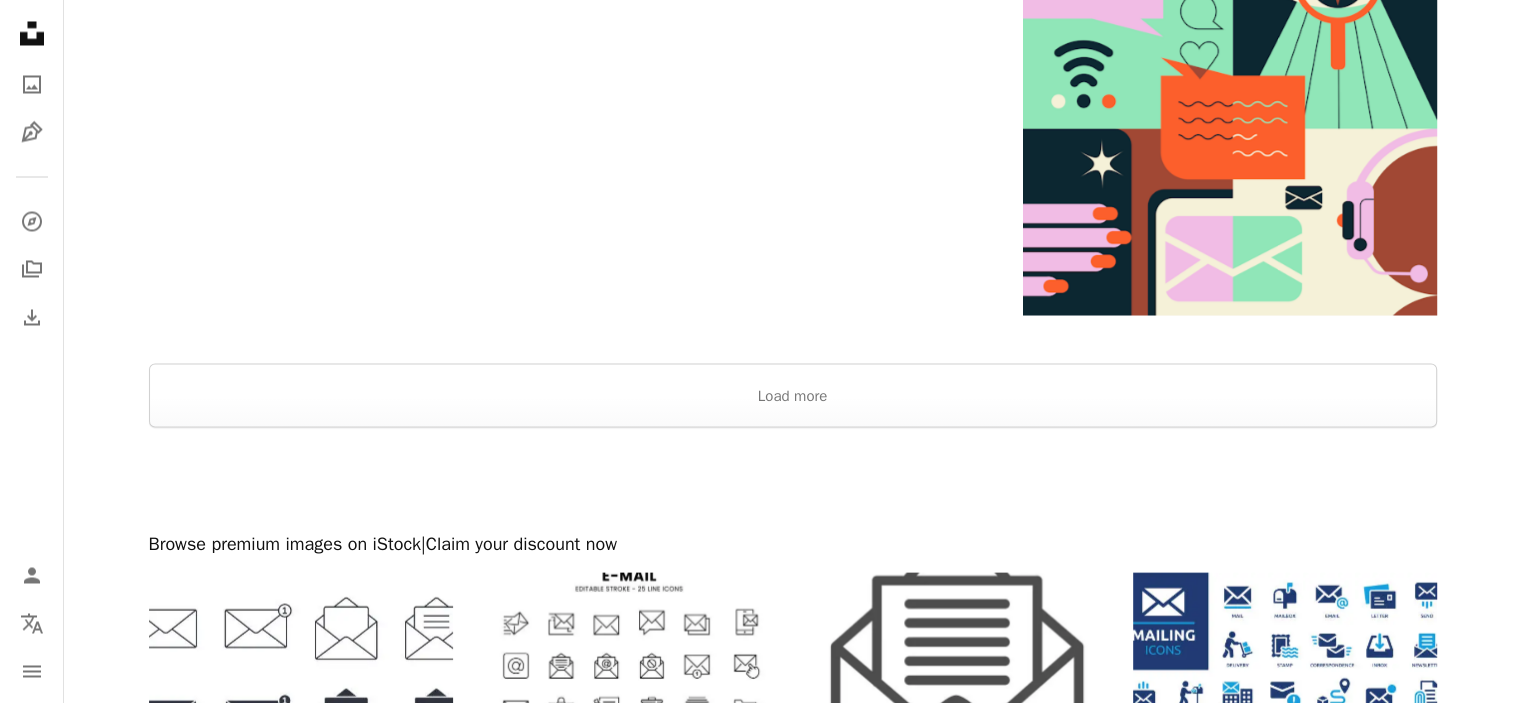 scroll, scrollTop: 3701, scrollLeft: 0, axis: vertical 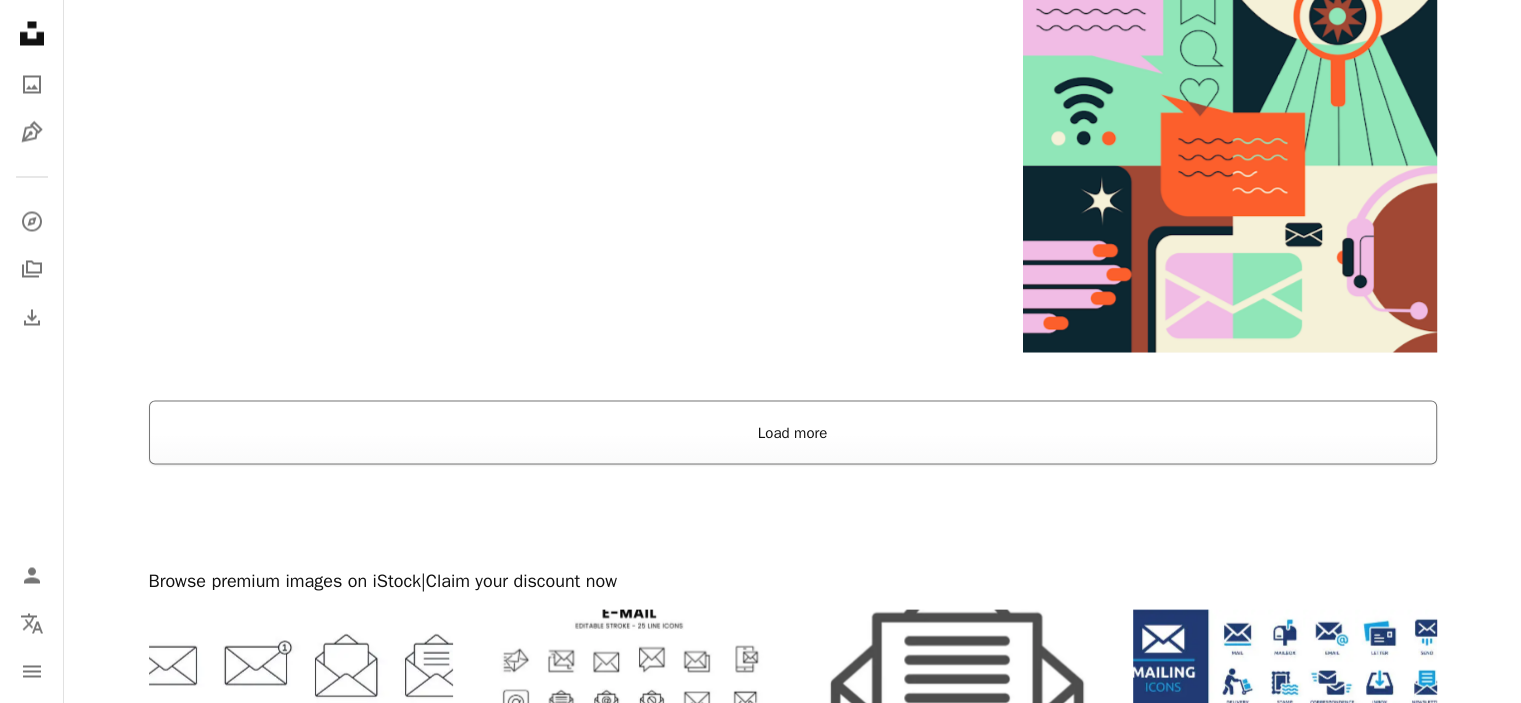 click on "Load more" at bounding box center (793, 432) 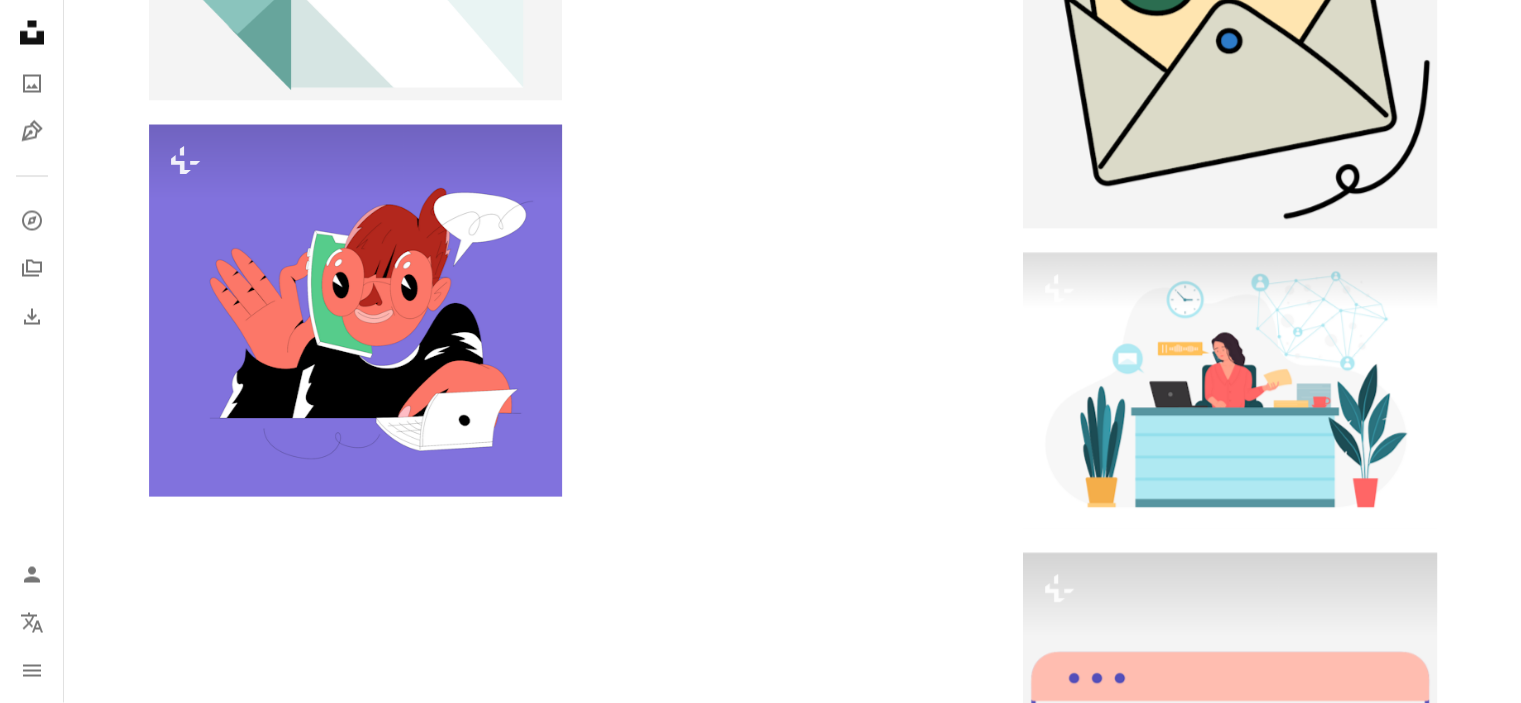 scroll, scrollTop: 11601, scrollLeft: 0, axis: vertical 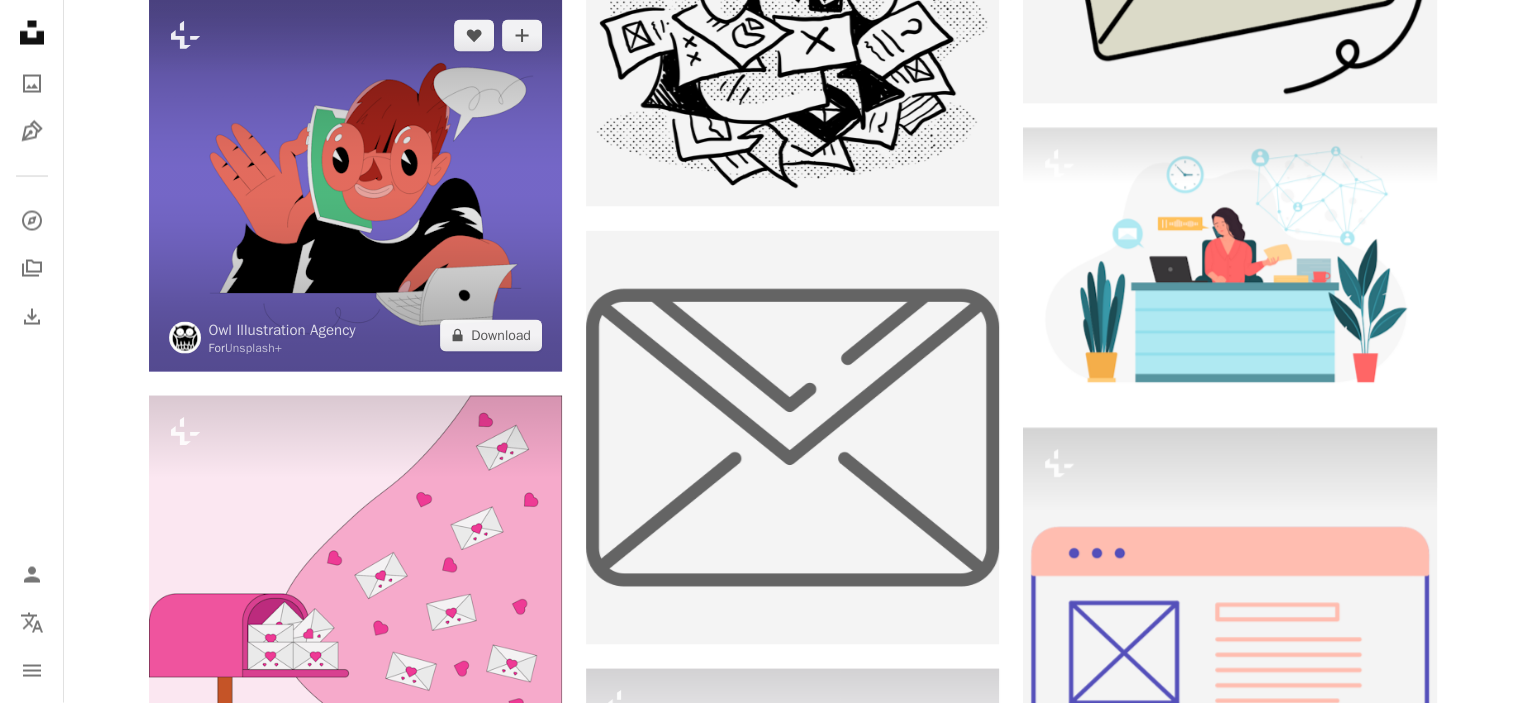 click at bounding box center (355, 186) 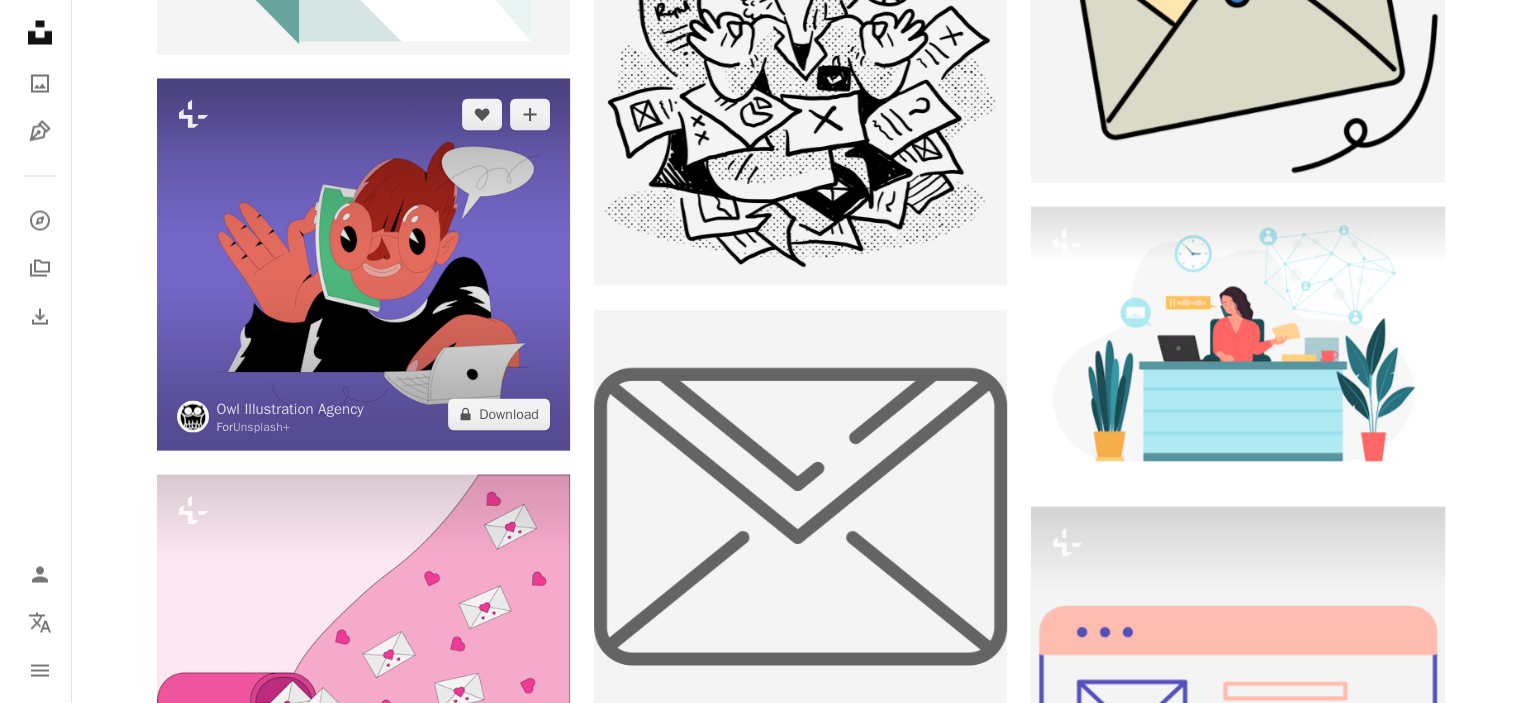 scroll, scrollTop: 11501, scrollLeft: 0, axis: vertical 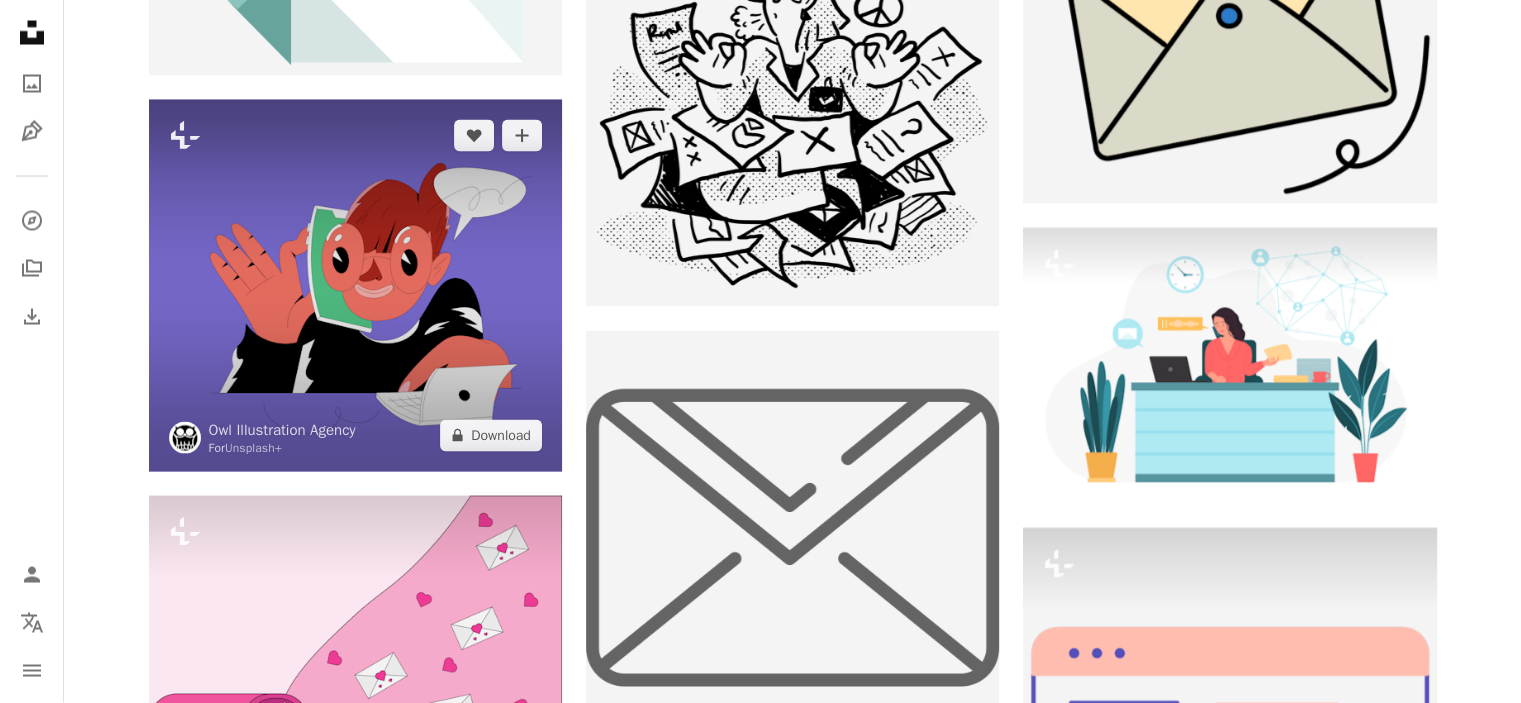 click at bounding box center (355, 286) 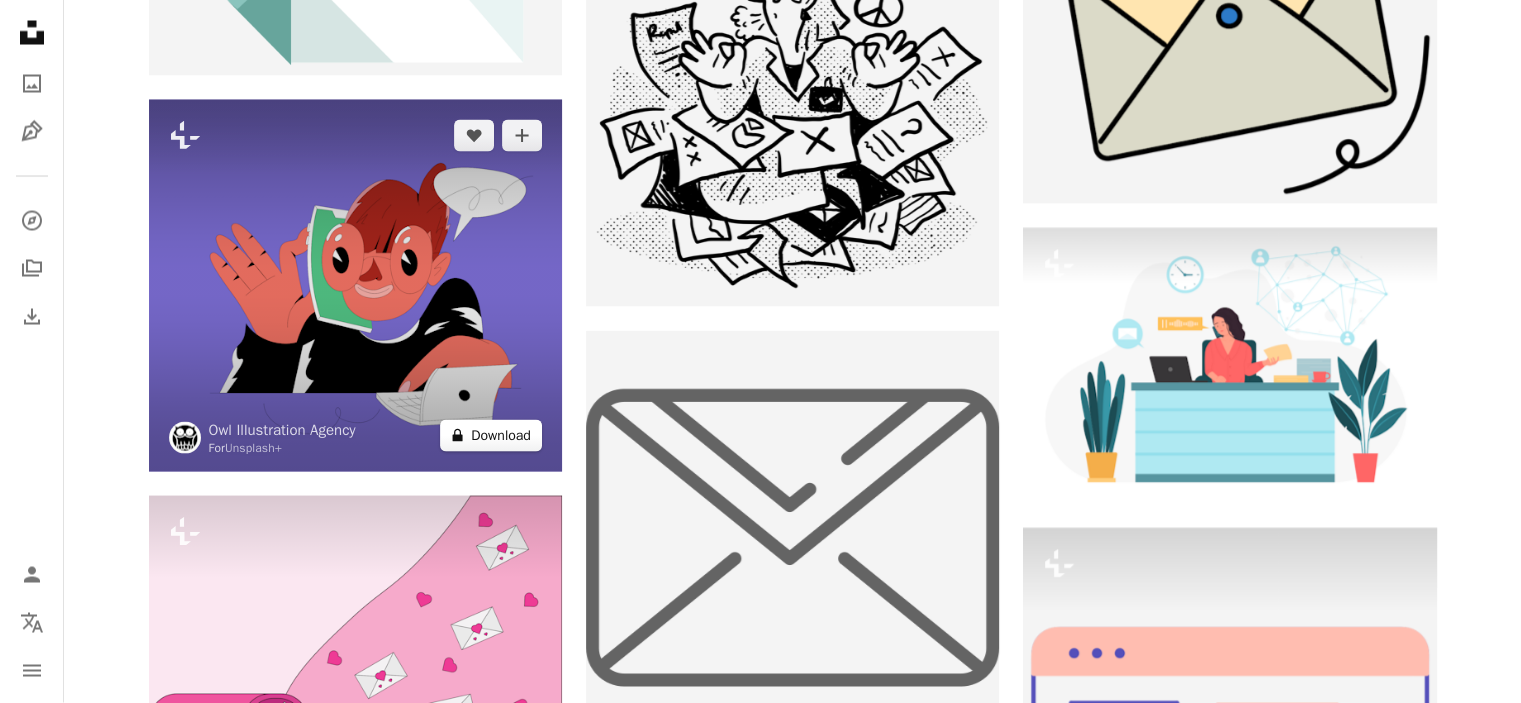 click on "A lock Download" at bounding box center (491, 436) 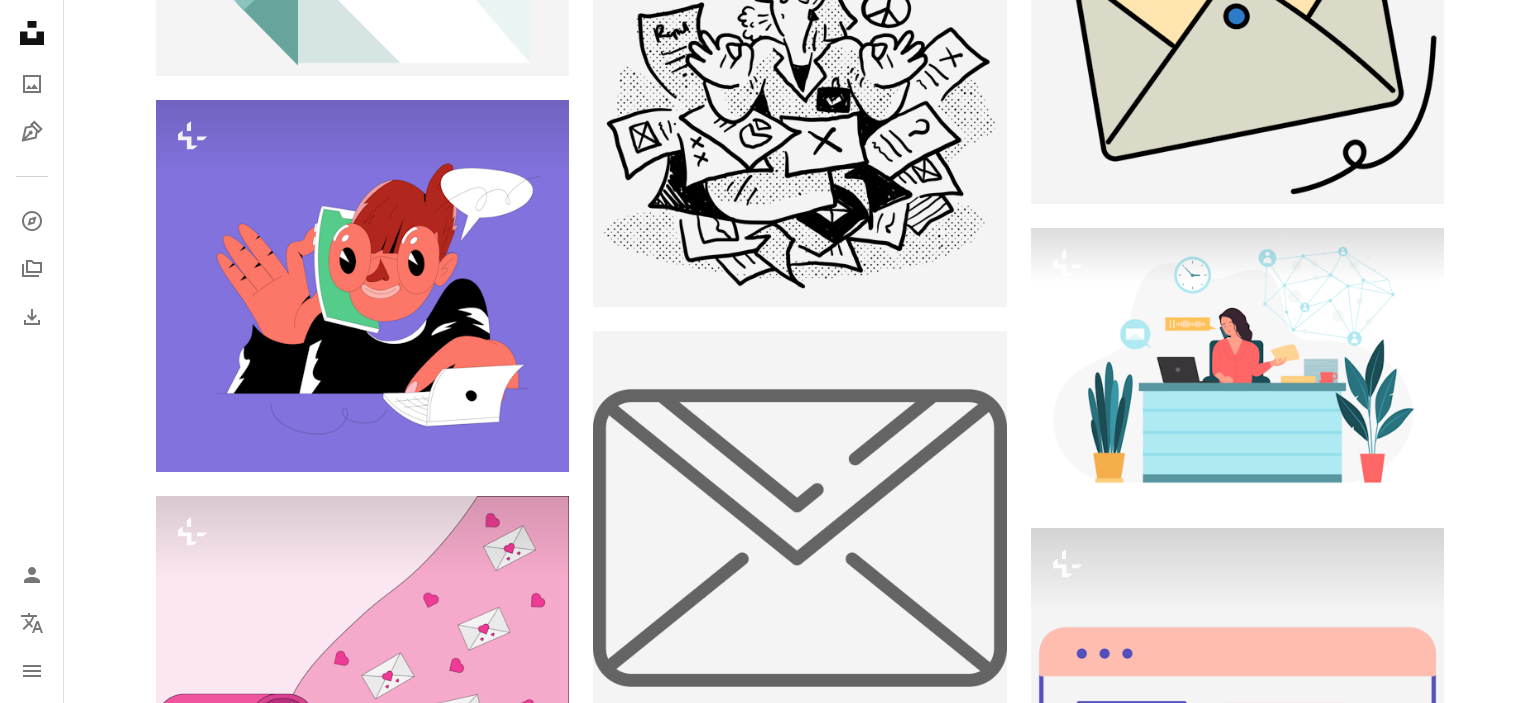 click on "An X shape Premium, ready to use images. Get unlimited access. A plus sign Members-only content added monthly A plus sign Unlimited royalty-free downloads A plus sign Illustrations  New A plus sign Enhanced legal protections yearly 62%  off monthly £16   £6 GBP per month * Get  Unsplash+ * When paid annually, billed upfront  £72 Taxes where applicable. Renews automatically. Cancel anytime." at bounding box center (768, 7174) 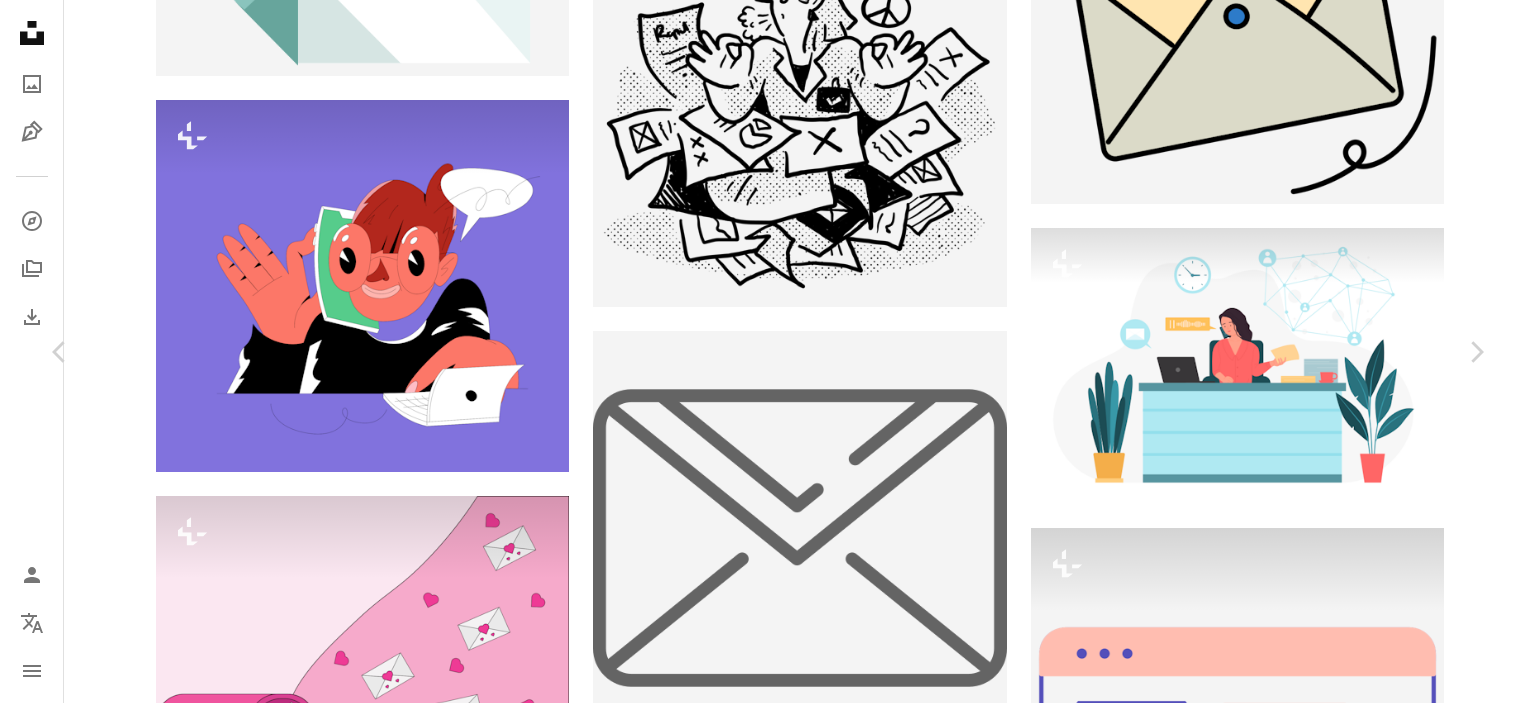 click on "Zoom in" at bounding box center (760, 7201) 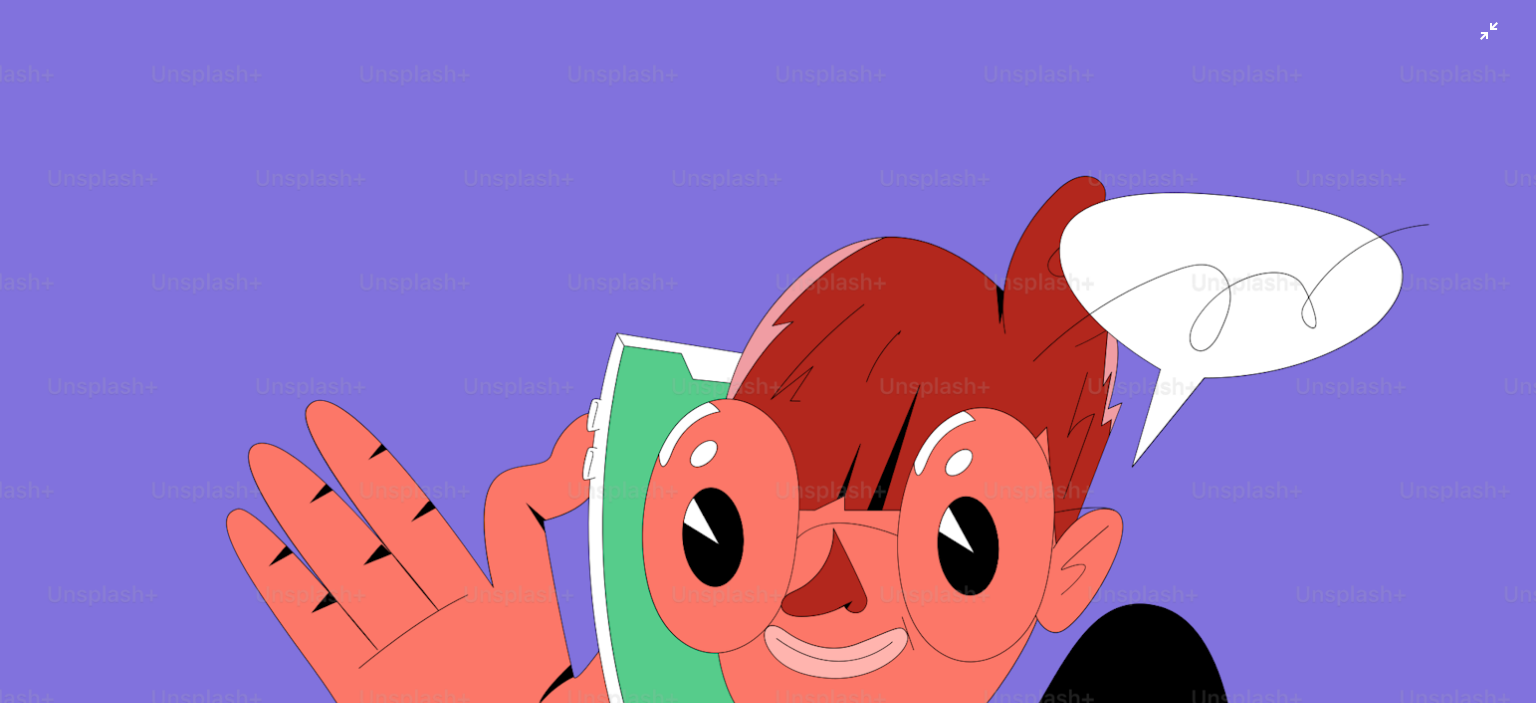 scroll, scrollTop: 27, scrollLeft: 0, axis: vertical 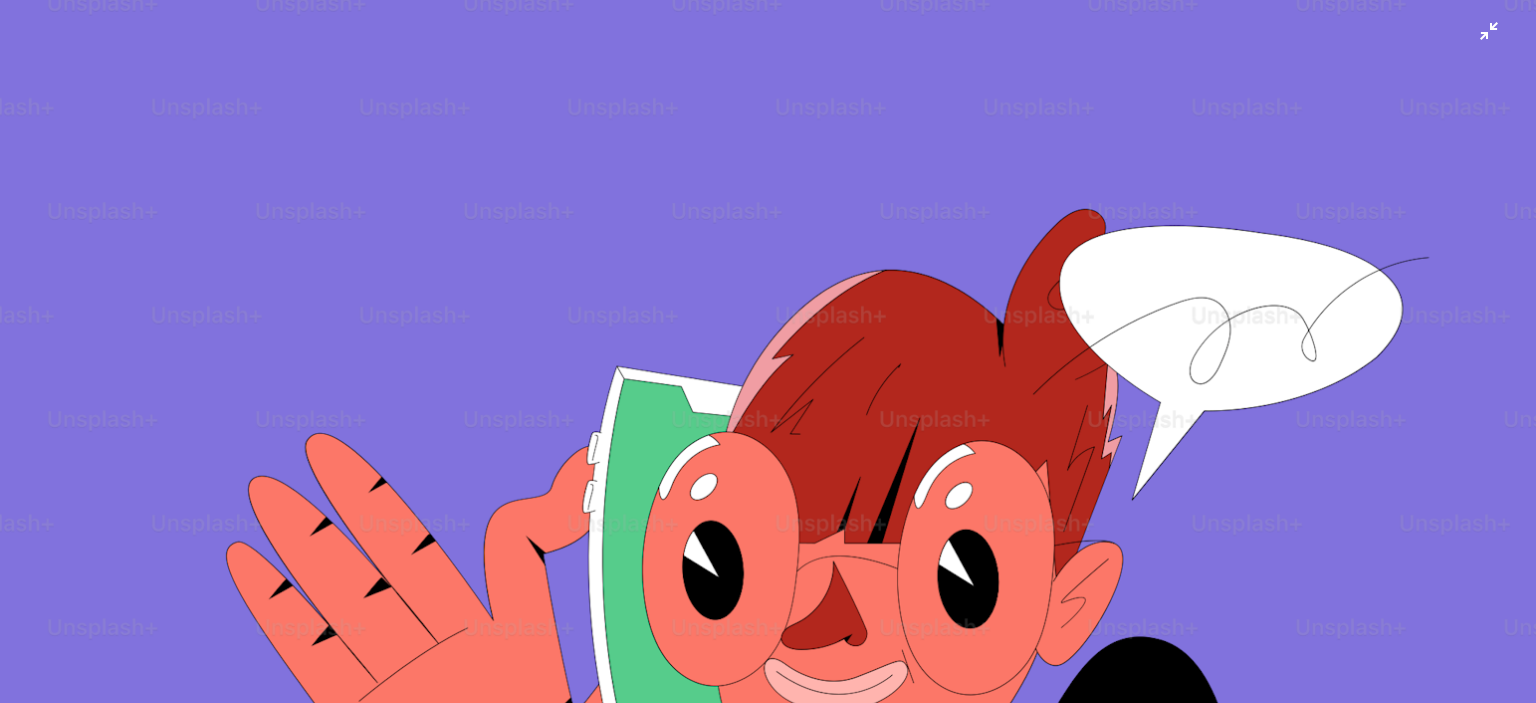 click at bounding box center (768, 664) 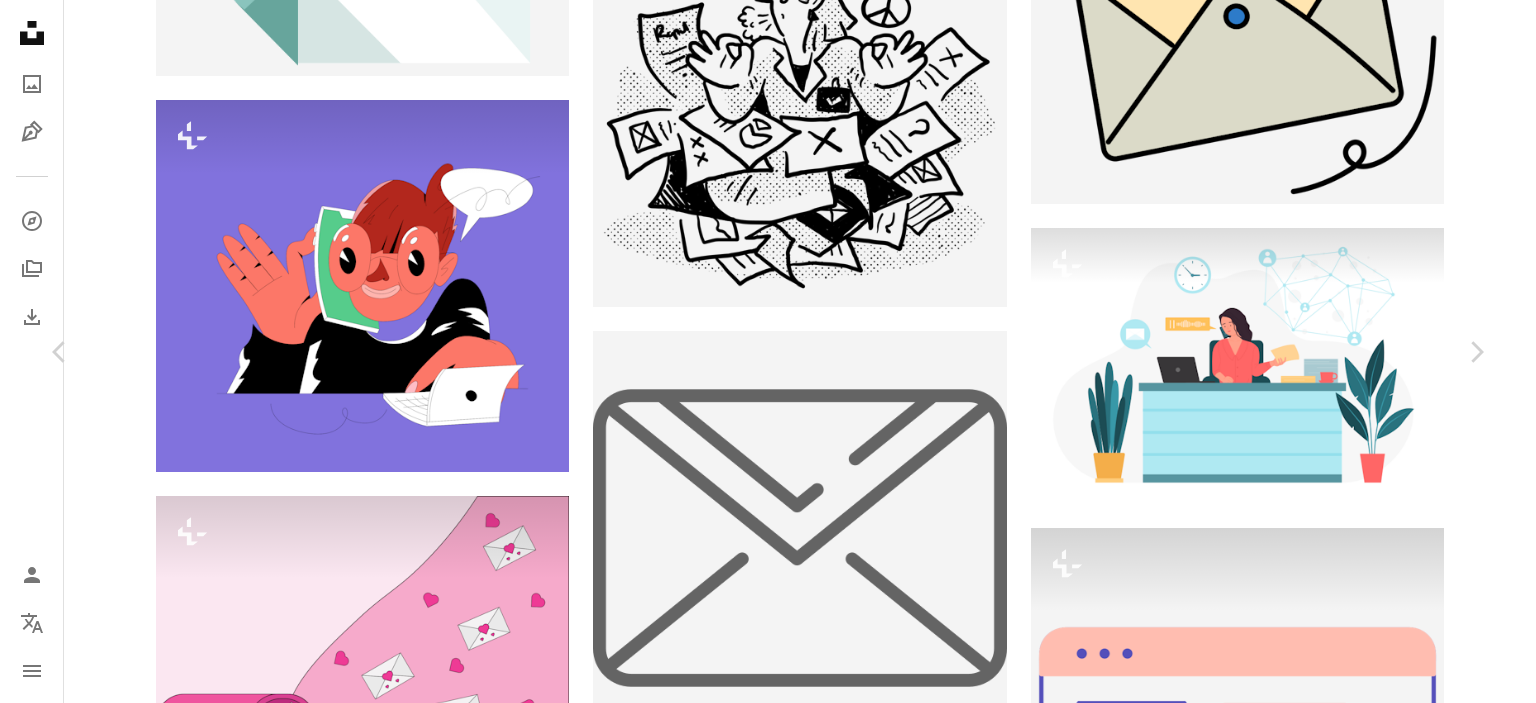 click at bounding box center (760, 7201) 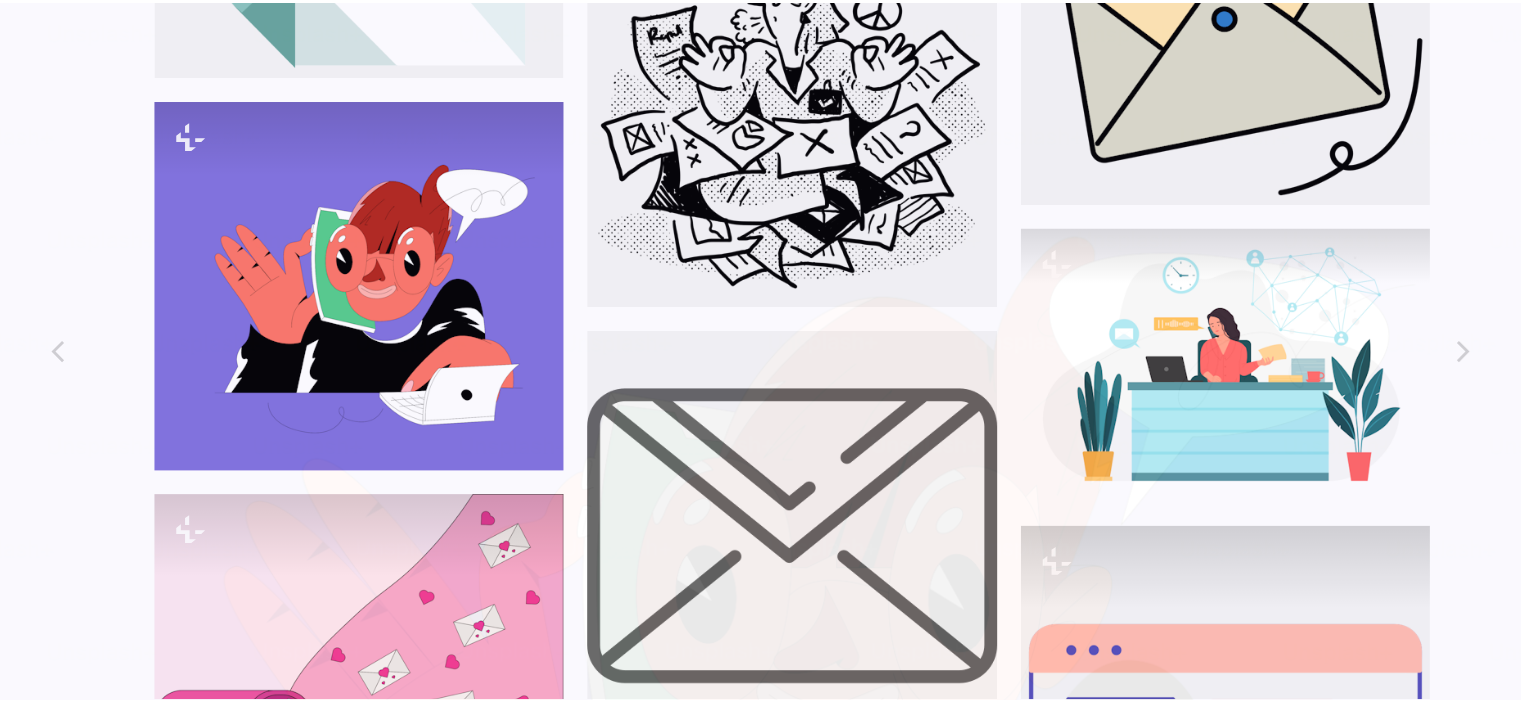 scroll, scrollTop: 327, scrollLeft: 0, axis: vertical 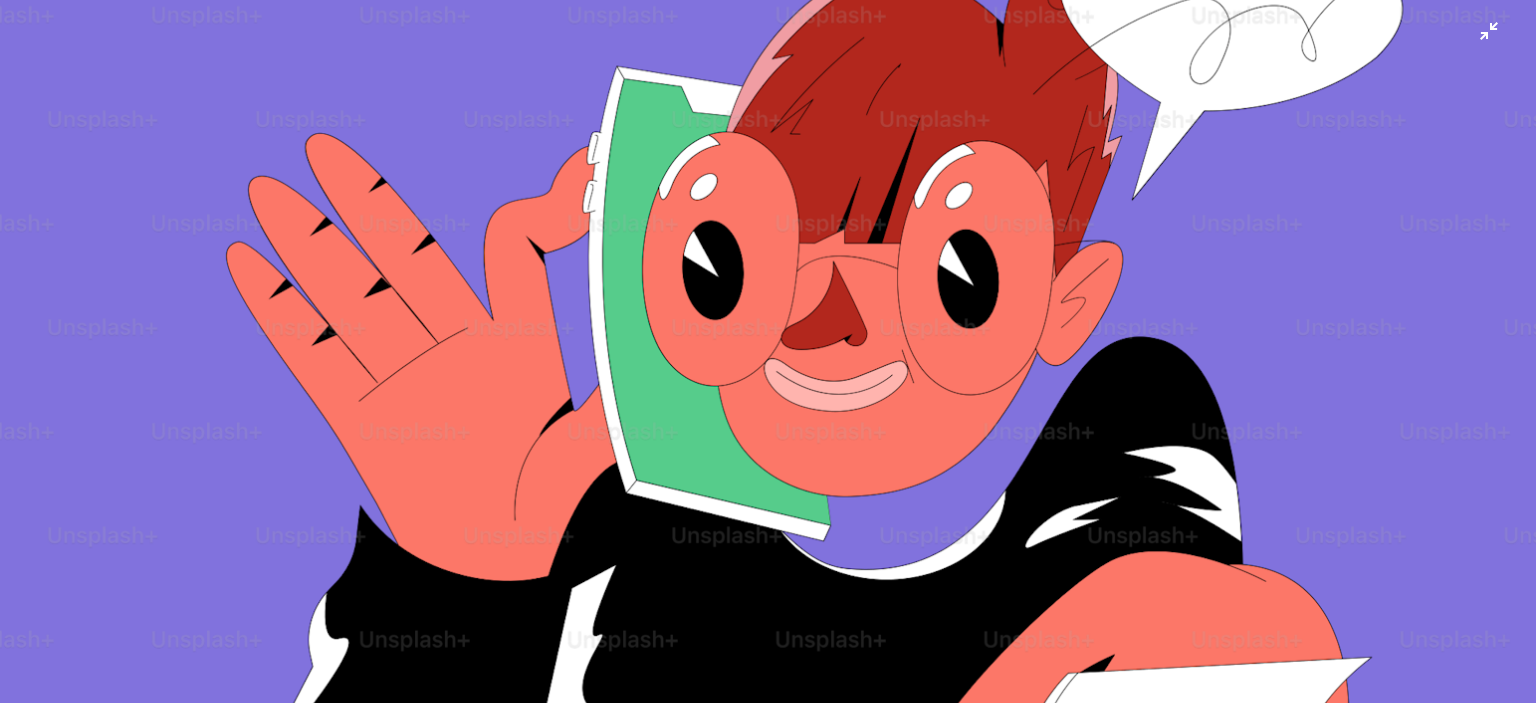 click at bounding box center [768, 364] 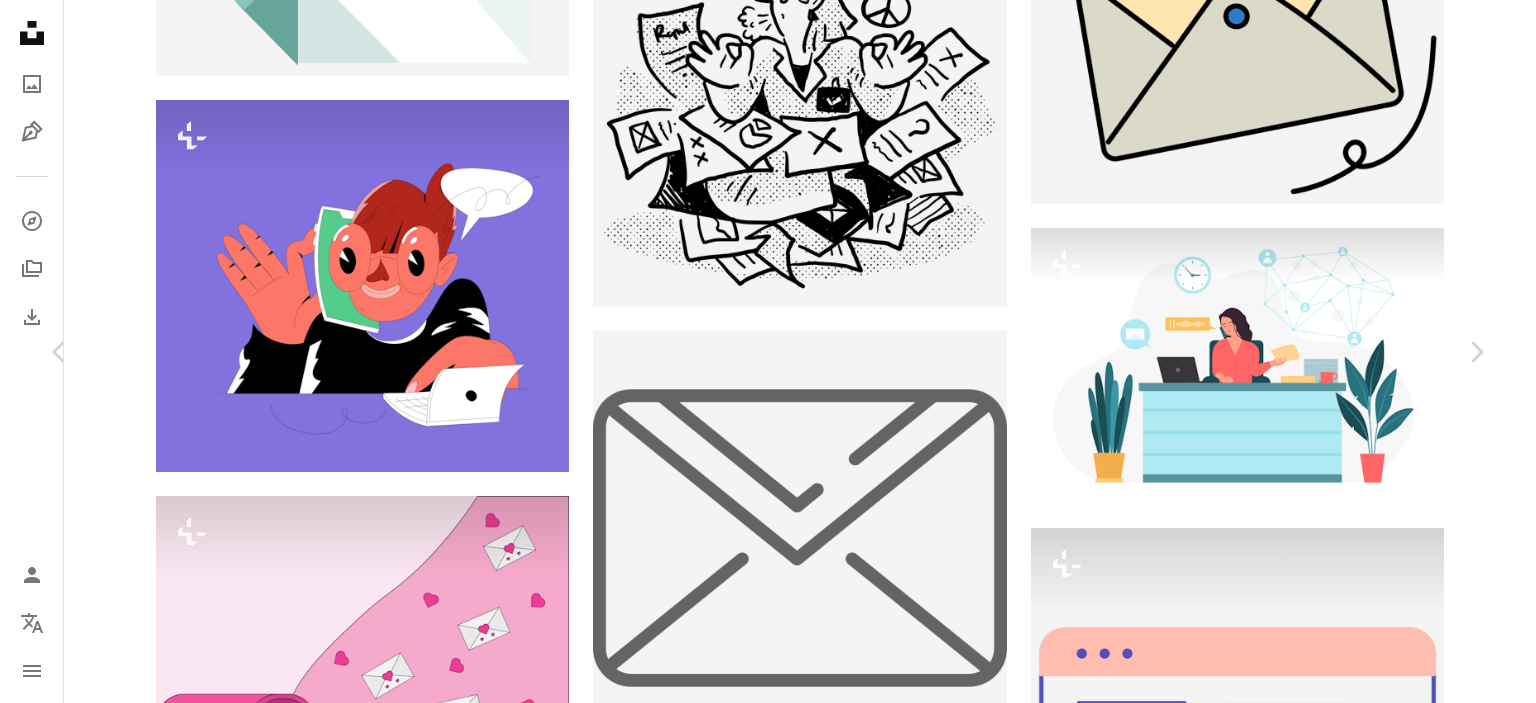 type 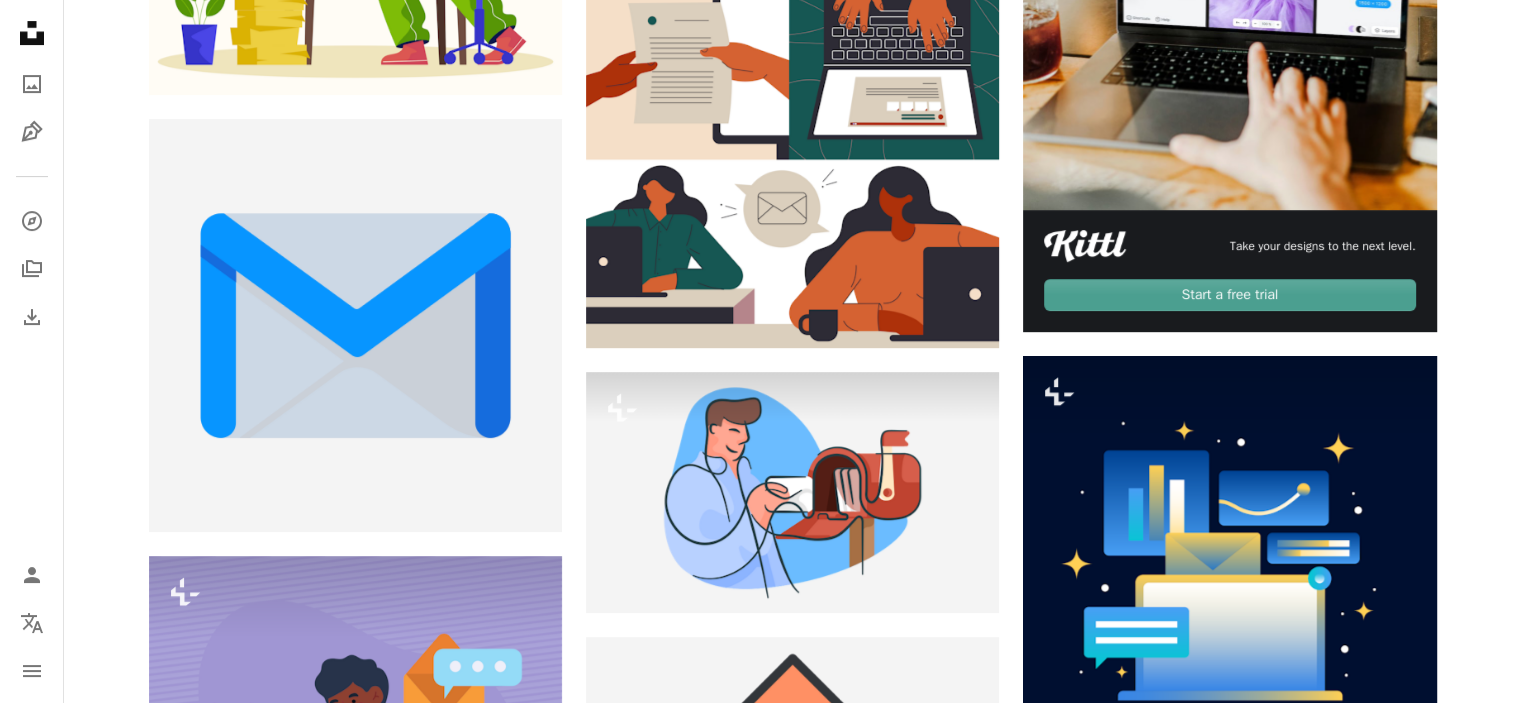 scroll, scrollTop: 701, scrollLeft: 0, axis: vertical 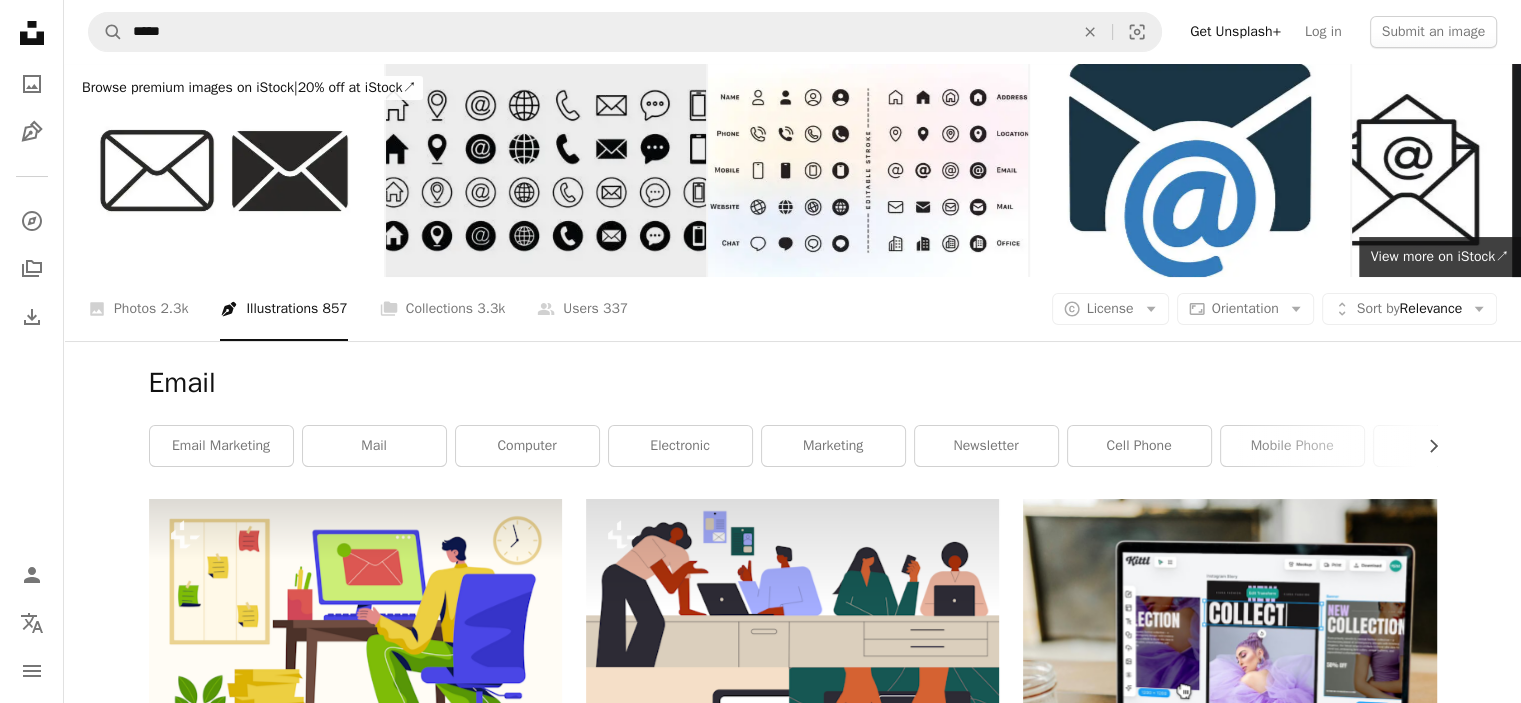 click at bounding box center [546, 170] 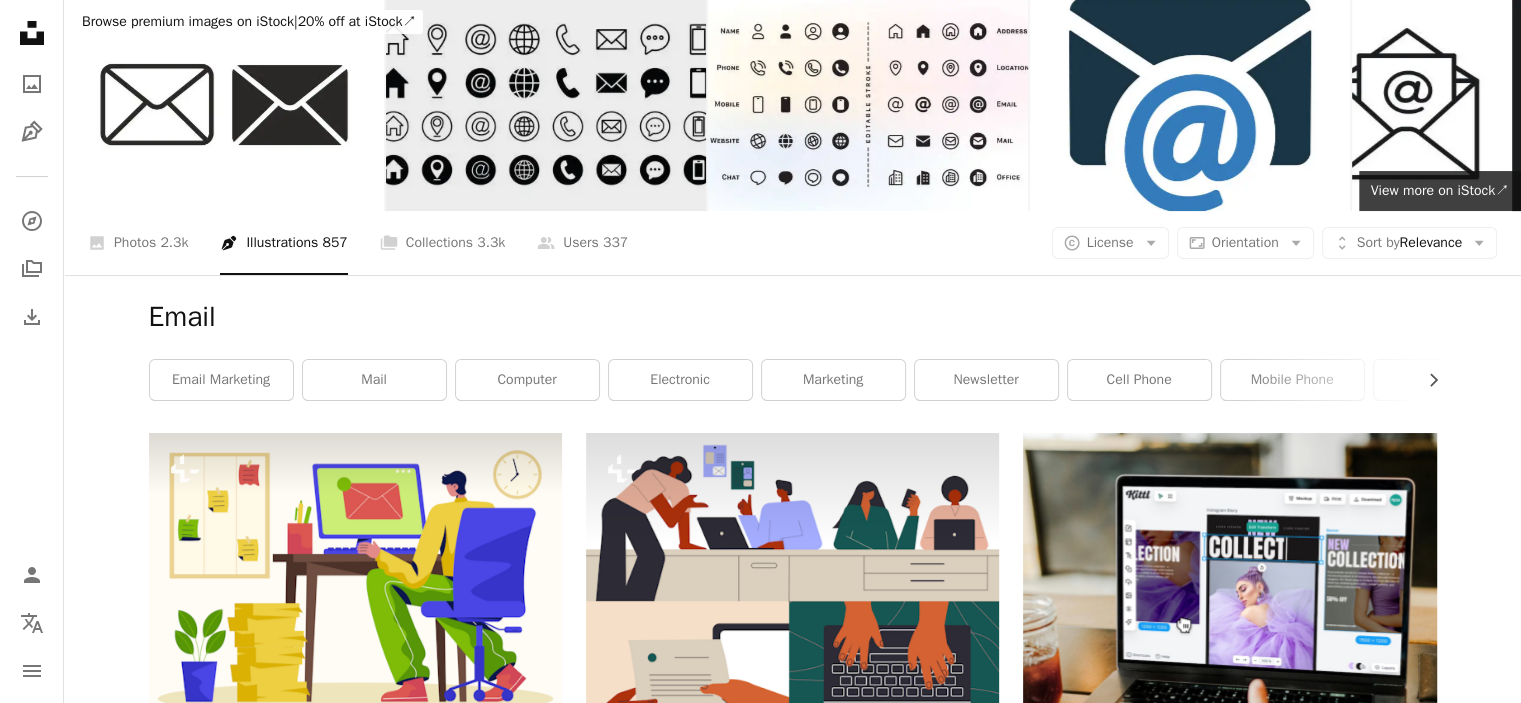 scroll, scrollTop: 0, scrollLeft: 0, axis: both 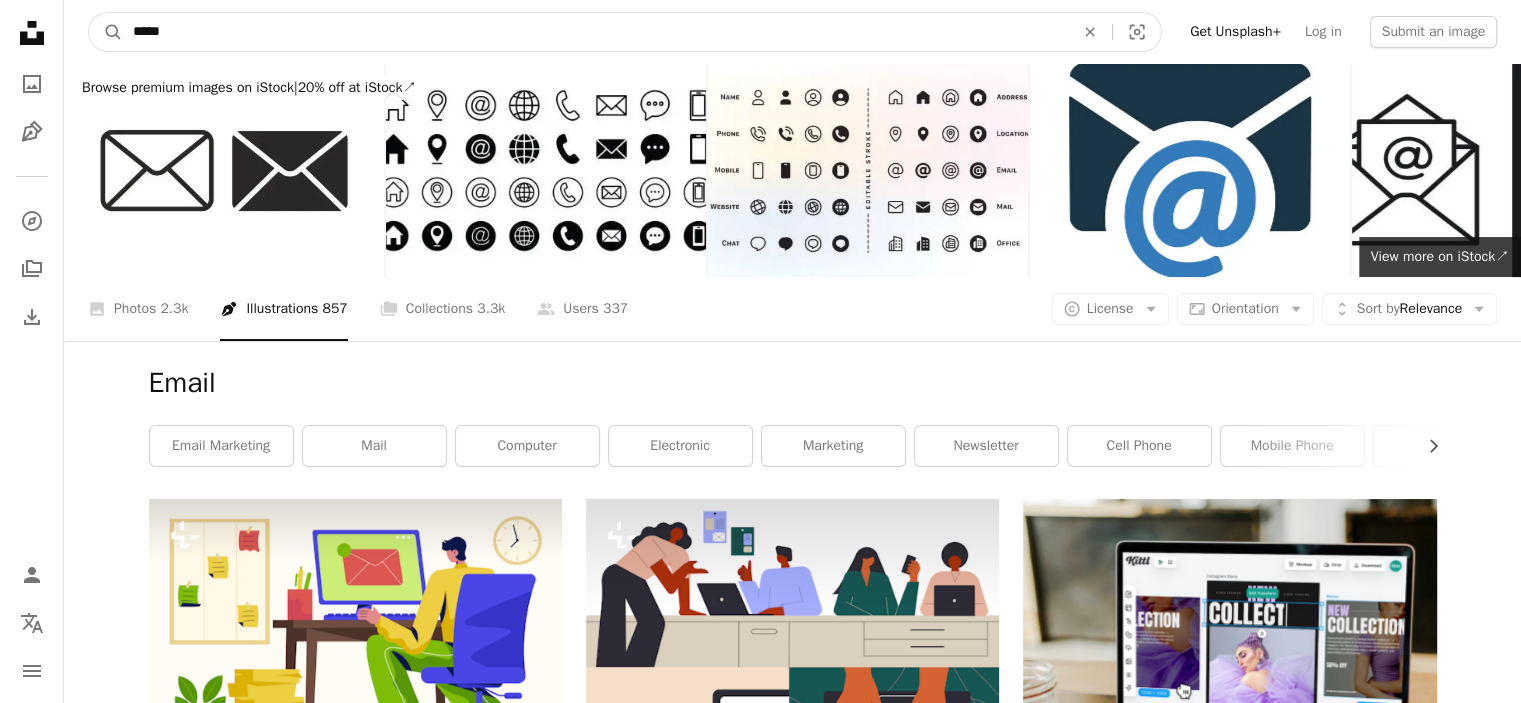 click on "*****" at bounding box center (595, 32) 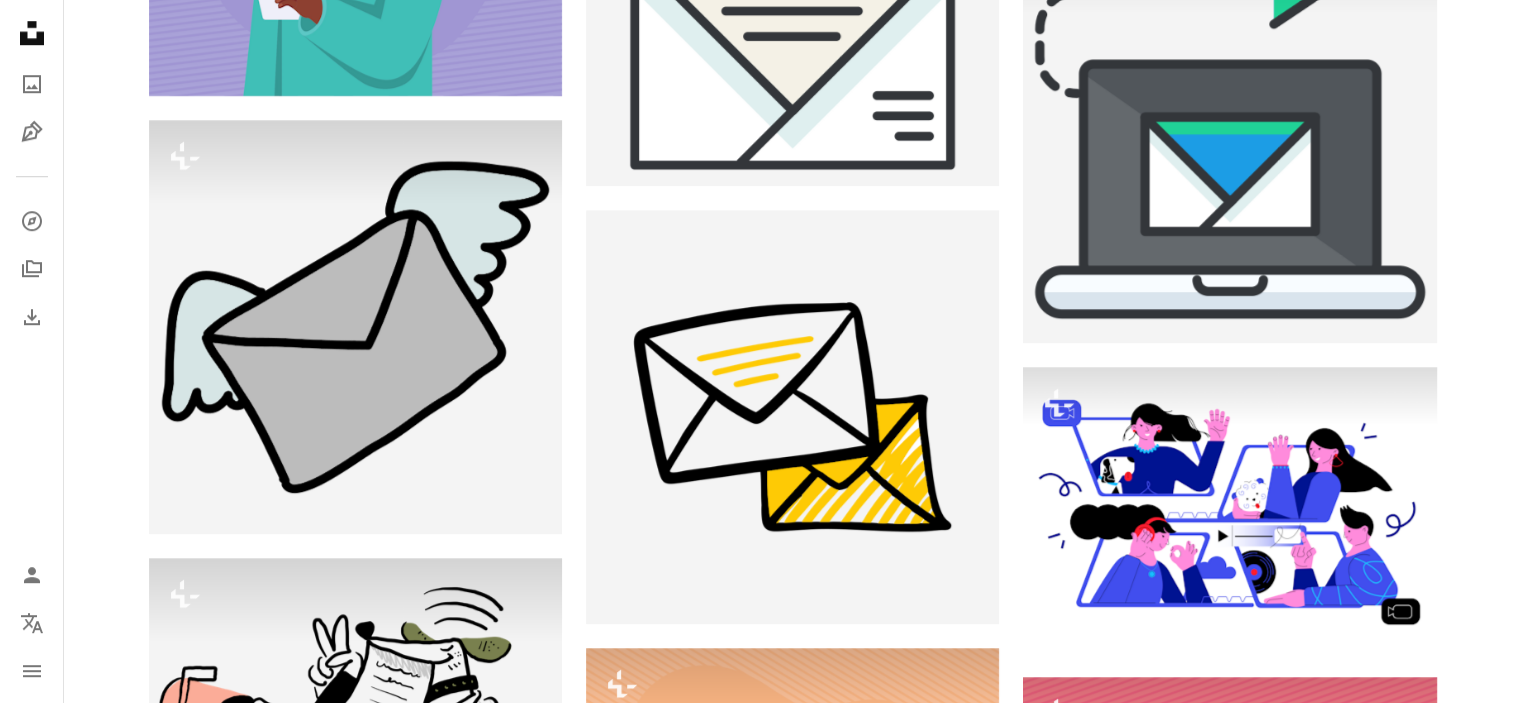 scroll, scrollTop: 1600, scrollLeft: 0, axis: vertical 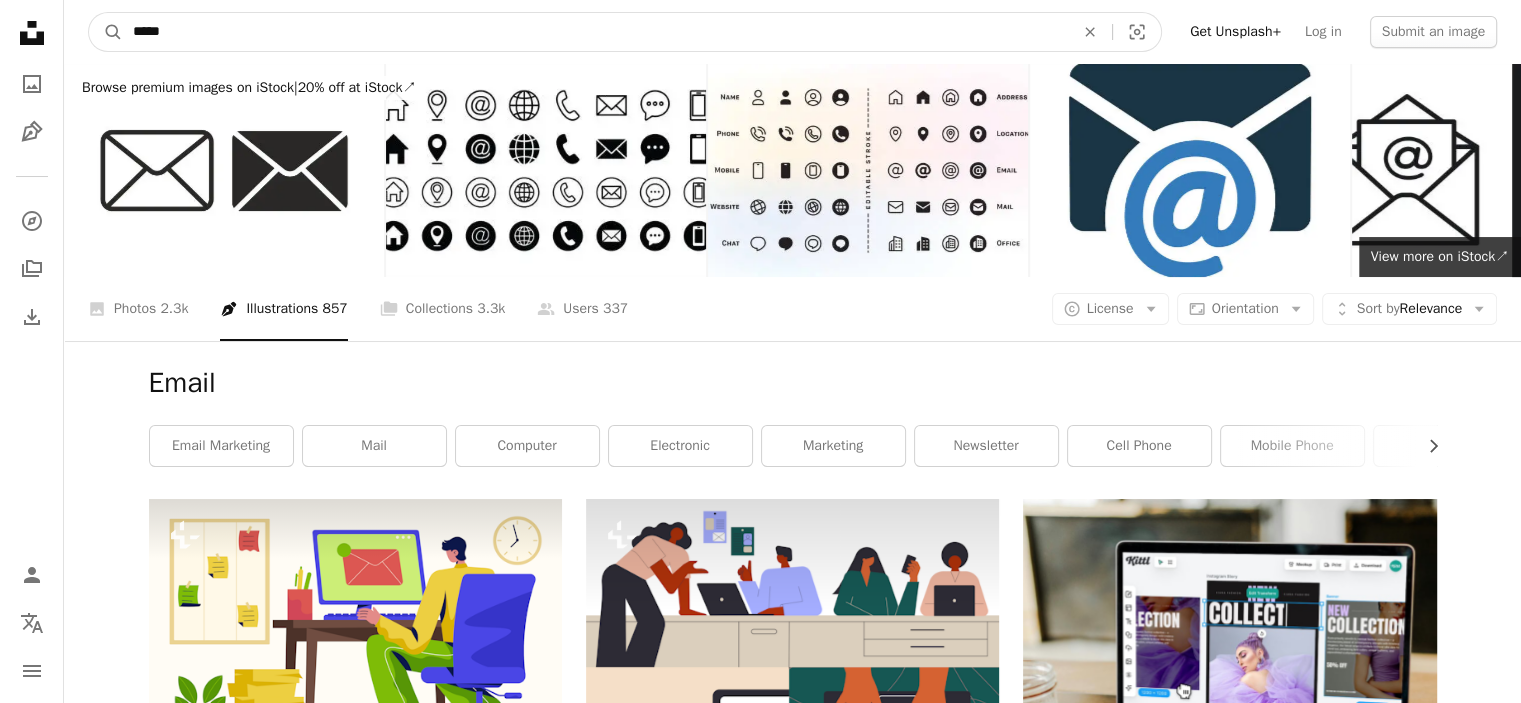 click on "*****" at bounding box center (595, 32) 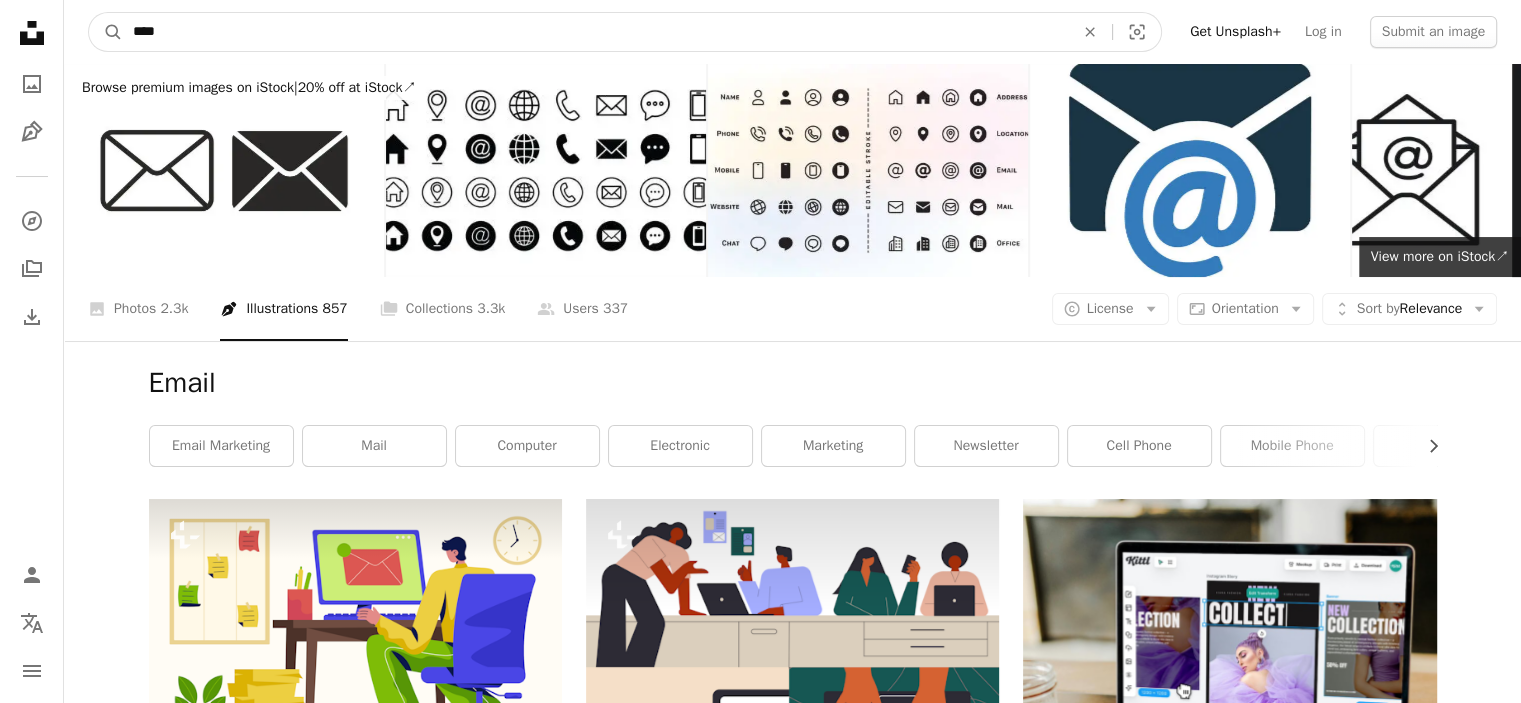 type on "****" 